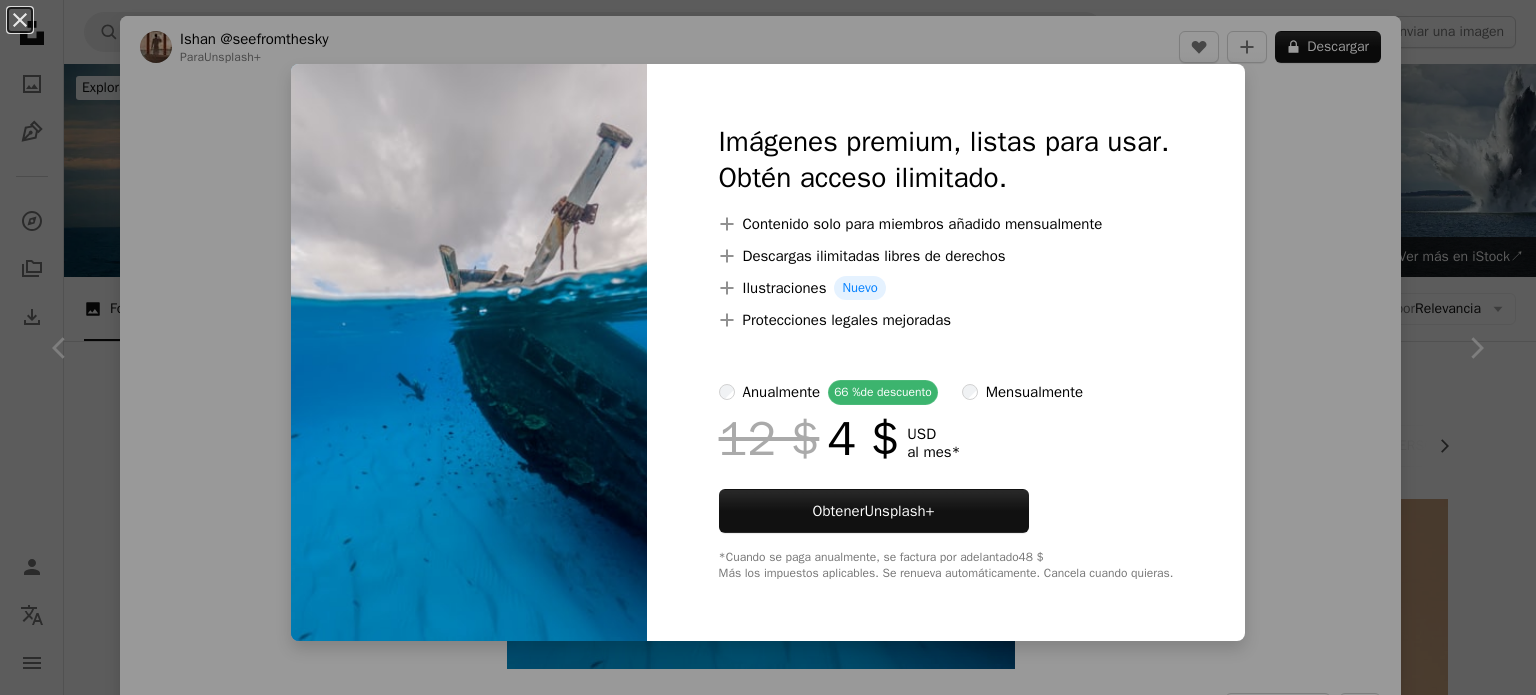scroll, scrollTop: 4000, scrollLeft: 0, axis: vertical 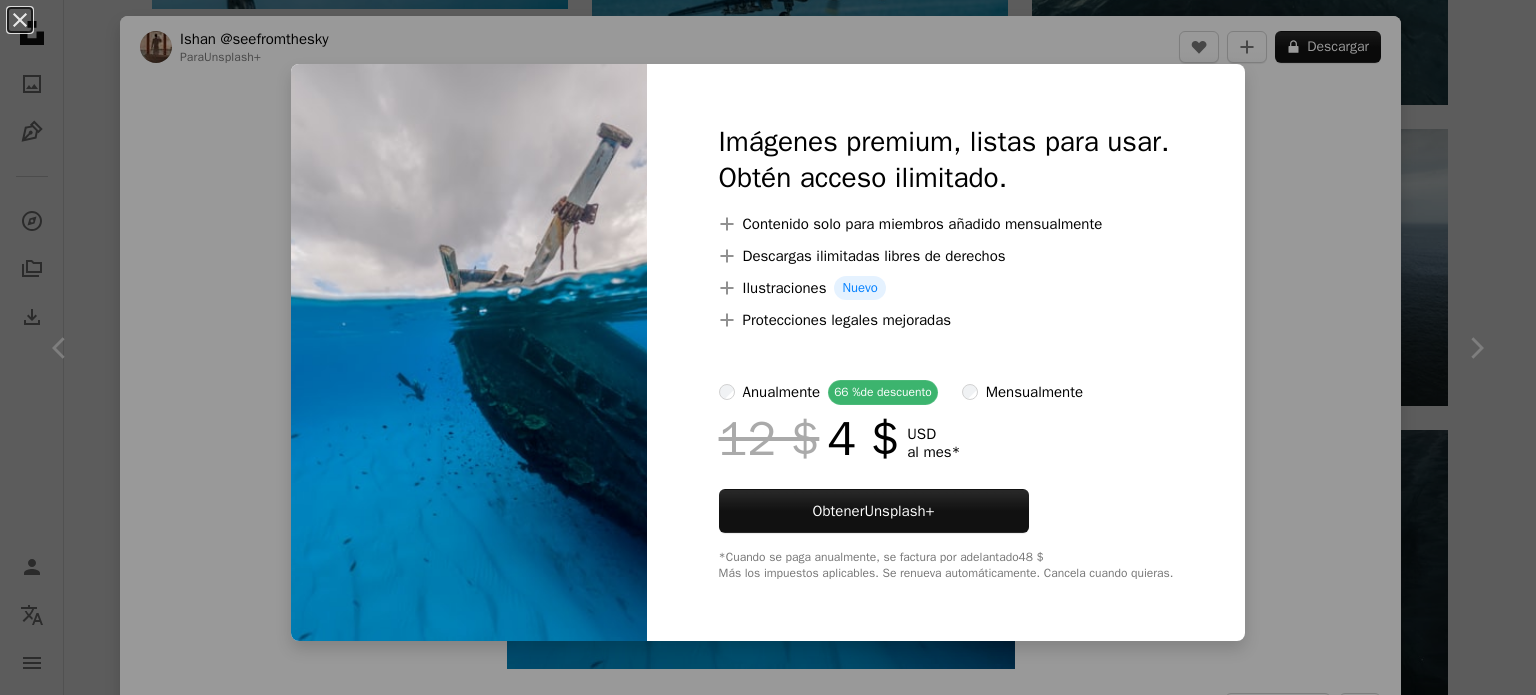 click on "An X shape Imágenes premium, listas para usar. Obtén acceso ilimitado. A plus sign Contenido solo para miembros añadido mensualmente A plus sign Descargas ilimitadas libres de derechos A plus sign Ilustraciones  Nuevo A plus sign Protecciones legales mejoradas anualmente 66 %  de descuento mensualmente 12 $   4 $ USD al mes * Obtener  Unsplash+ *Cuando se paga anualmente, se factura por adelantado  48 $ Más los impuestos aplicables. Se renueva automáticamente. Cancela cuando quieras." at bounding box center [768, 347] 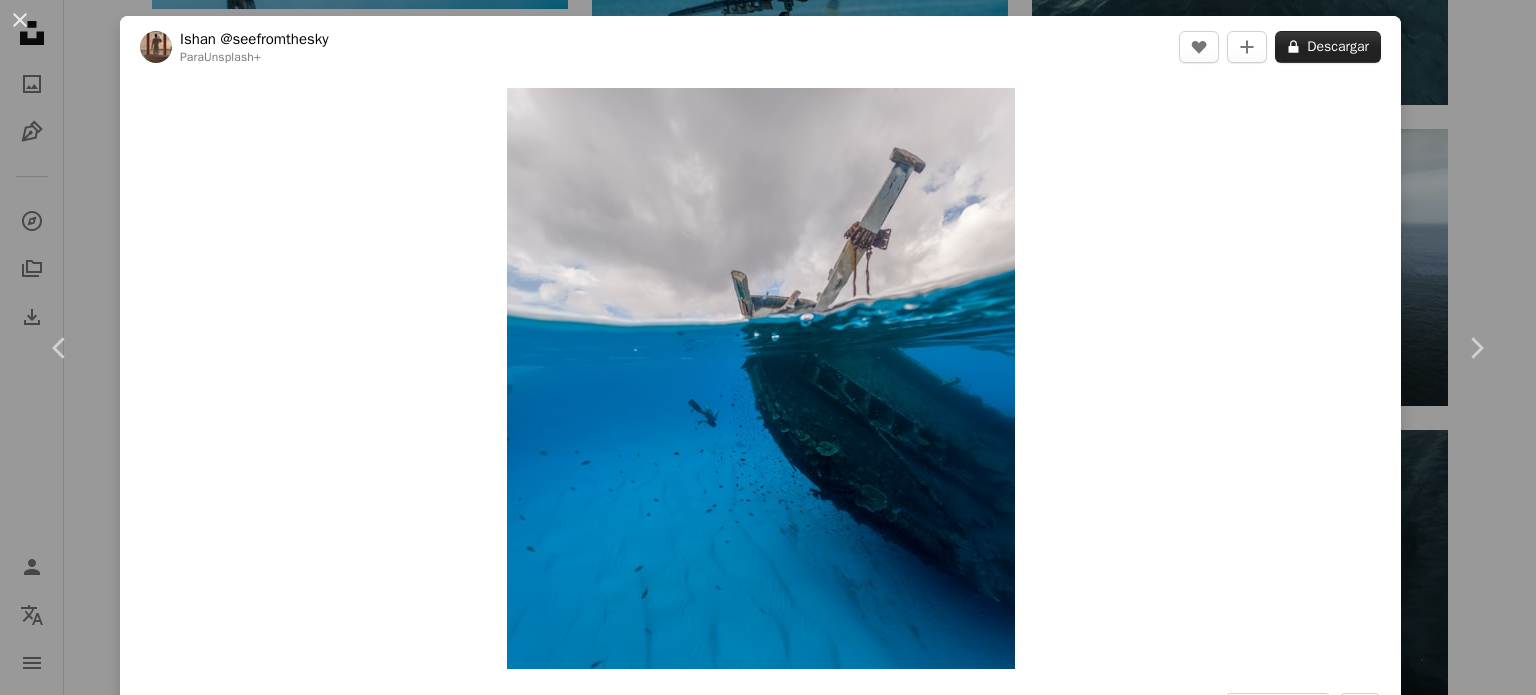 click on "A lock" 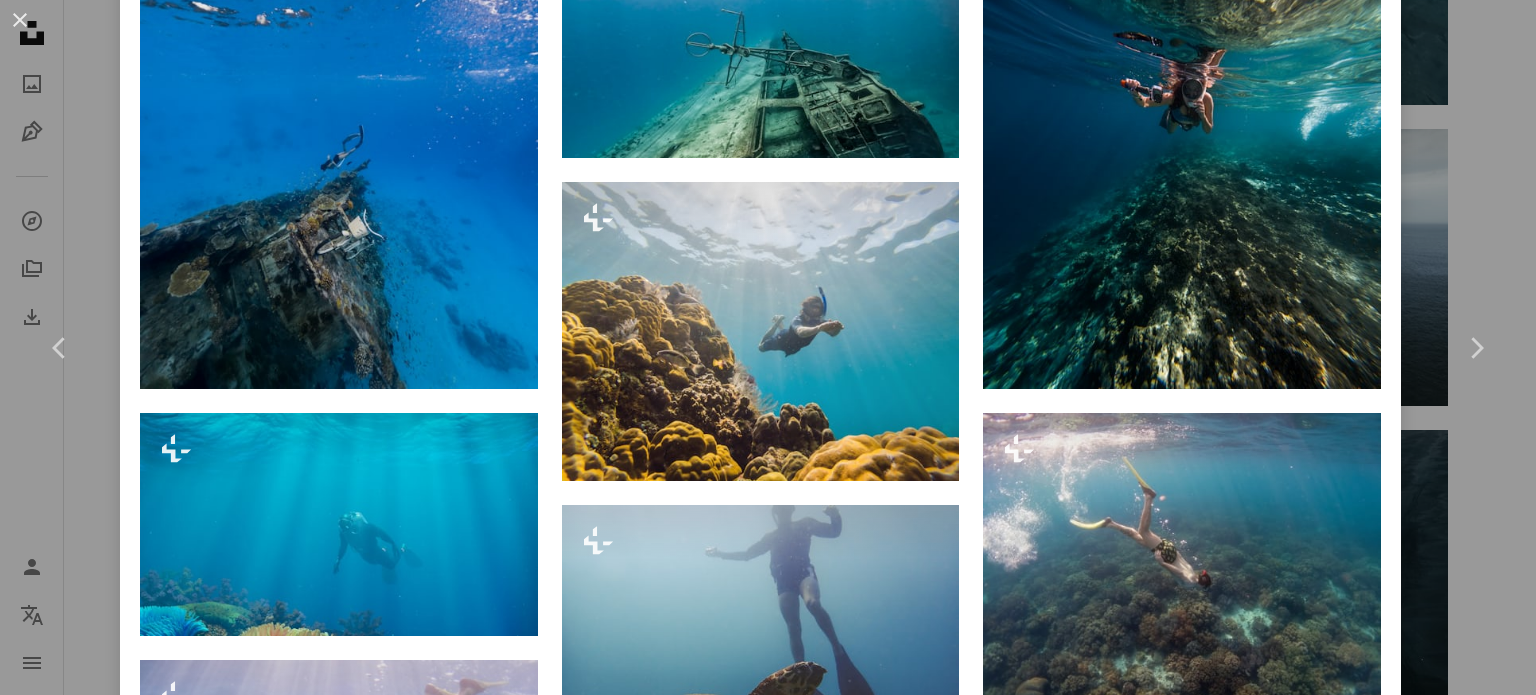 scroll, scrollTop: 1700, scrollLeft: 0, axis: vertical 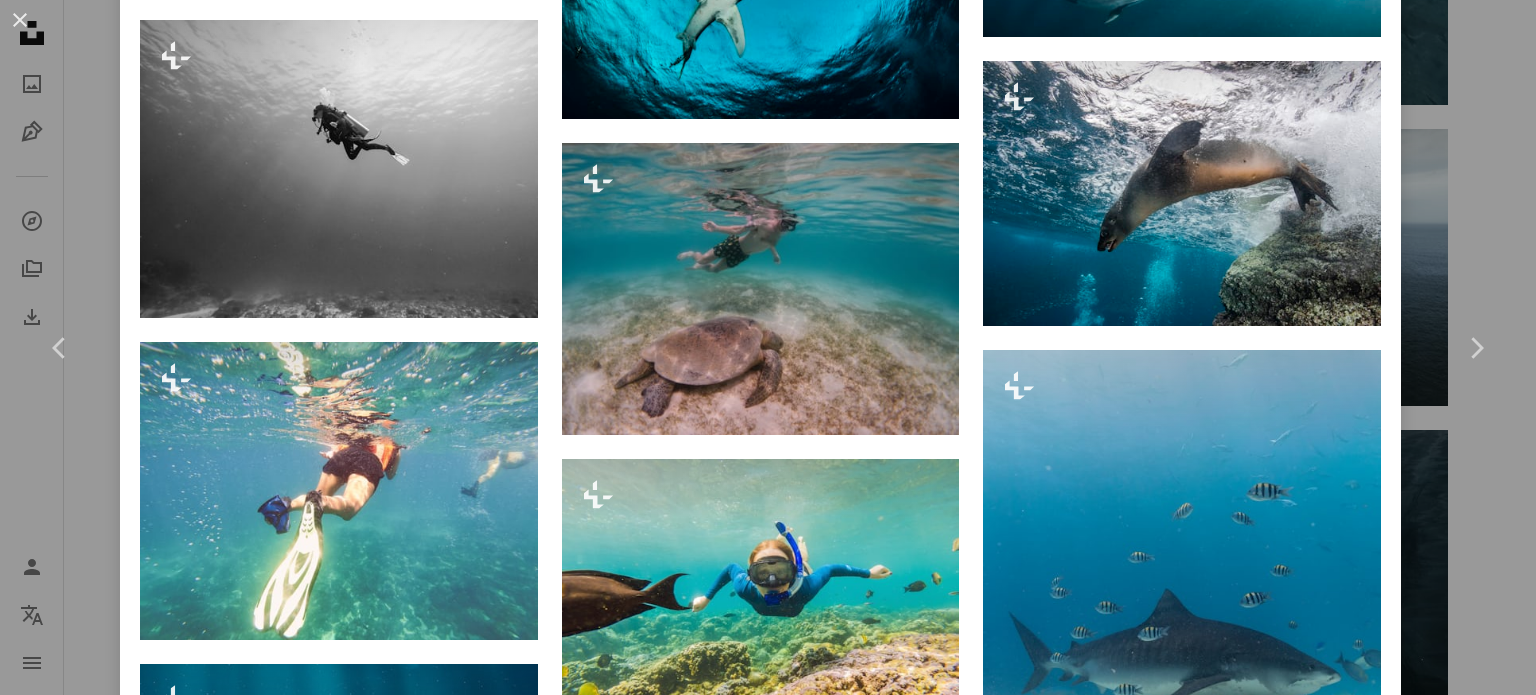 drag, startPoint x: 1522, startPoint y: 425, endPoint x: 1535, endPoint y: 95, distance: 330.25595 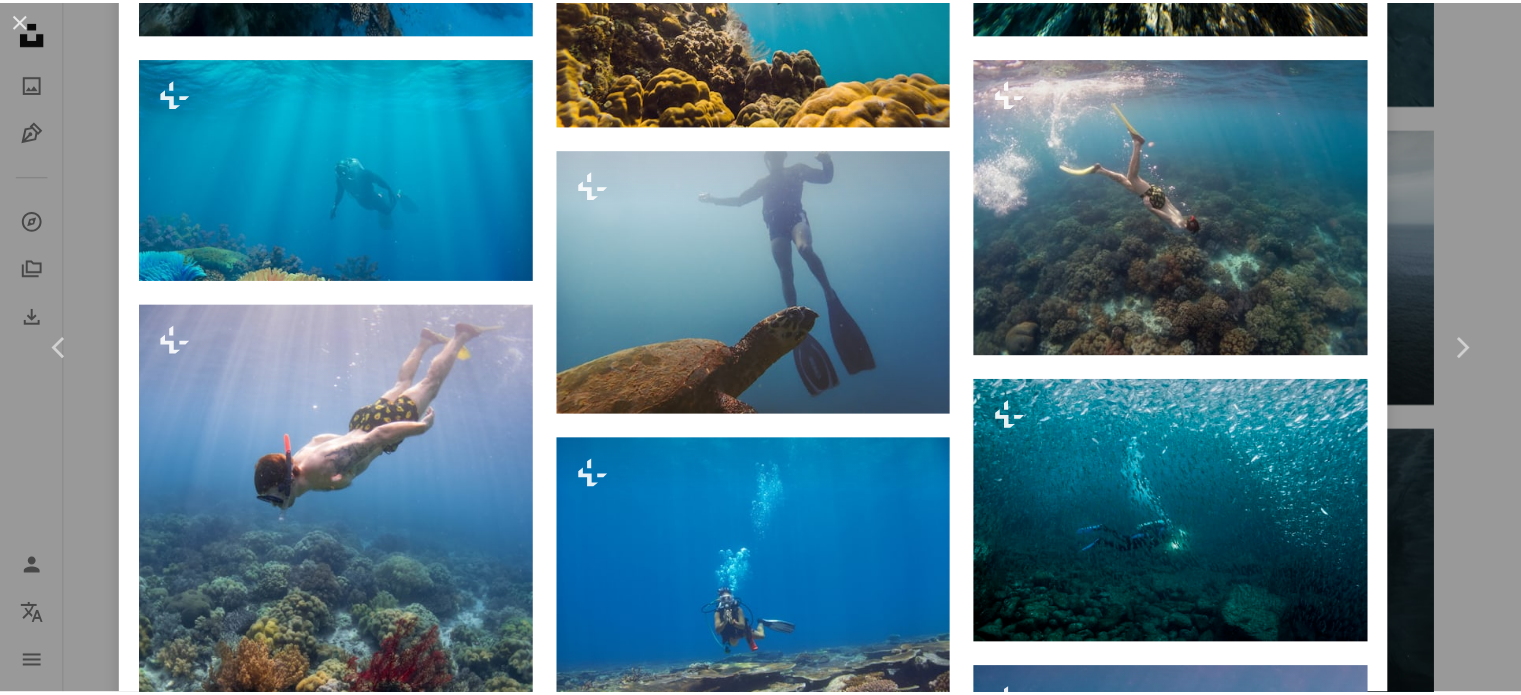 scroll, scrollTop: 0, scrollLeft: 0, axis: both 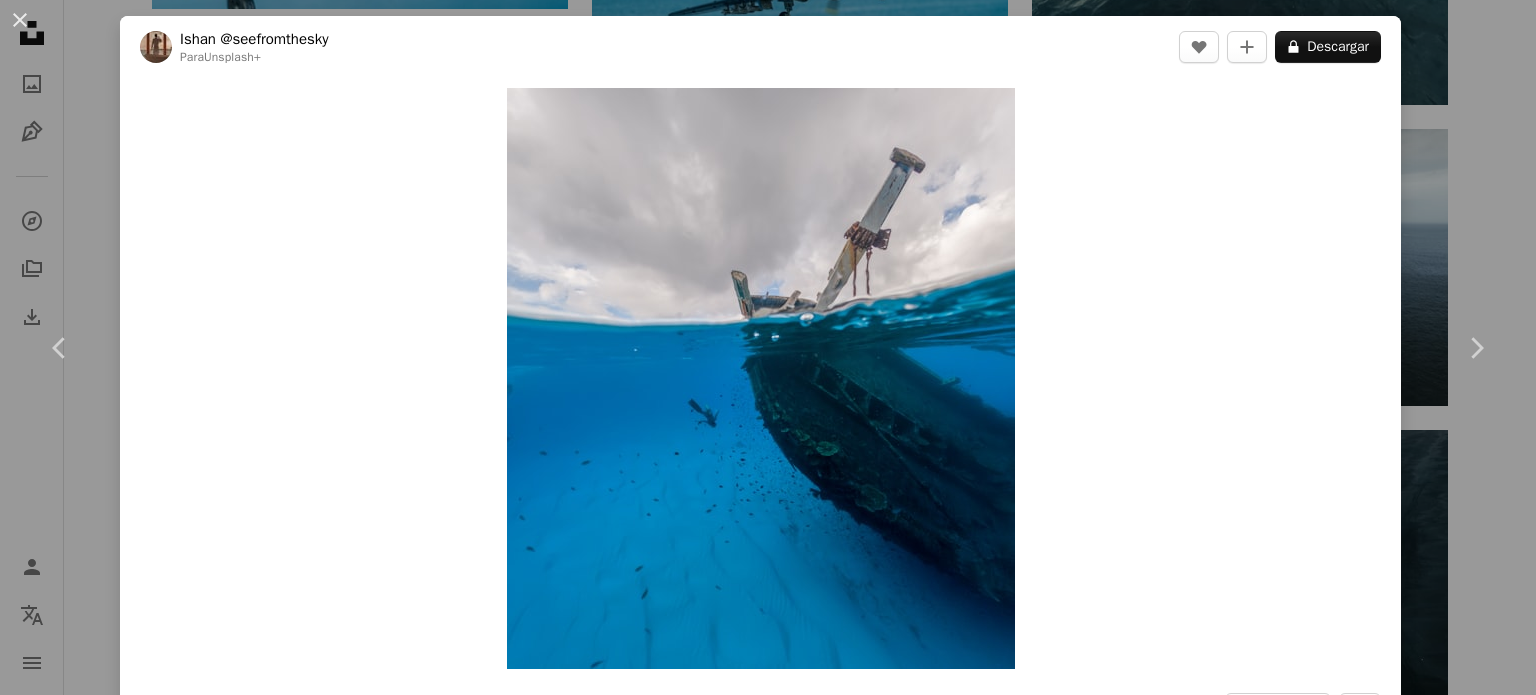 click on "An X shape Chevron left Chevron right [PERSON_NAME] @seefromthesky Para  Unsplash+ A heart A plus sign A lock Descargar Zoom in A forward-right arrow Compartir More Actions A map marker maldives Calendar outlined Publicado el  25 [PERSON_NAME] de 2023 Safety Con la  Licencia Unsplash+ gente verano submarino buceo naufragio tubo respirador Buceo libre Fotografía submarina Barco que se hunde catástrofe Maldivas Imágenes de Creative Commons De esta serie Plus sign for Unsplash+ Plus sign for Unsplash+ Plus sign for Unsplash+ Imágenes relacionadas Plus sign for Unsplash+ A heart A plus sign [PERSON_NAME] @seefromthesky Para  Unsplash+ A lock Descargar Plus sign for Unsplash+ A heart A plus sign [PERSON_NAME] Para  Unsplash+ A lock Descargar Plus sign for Unsplash+ A heart A plus sign [PERSON_NAME] Para  Unsplash+ A lock Descargar Plus sign for Unsplash+ A heart A plus sign [PERSON_NAME] Para  Unsplash+ A lock Descargar Plus sign for Unsplash+ A heart A plus sign Getty Images Para  Unsplash+ A lock Descargar A heart Para" at bounding box center (768, 347) 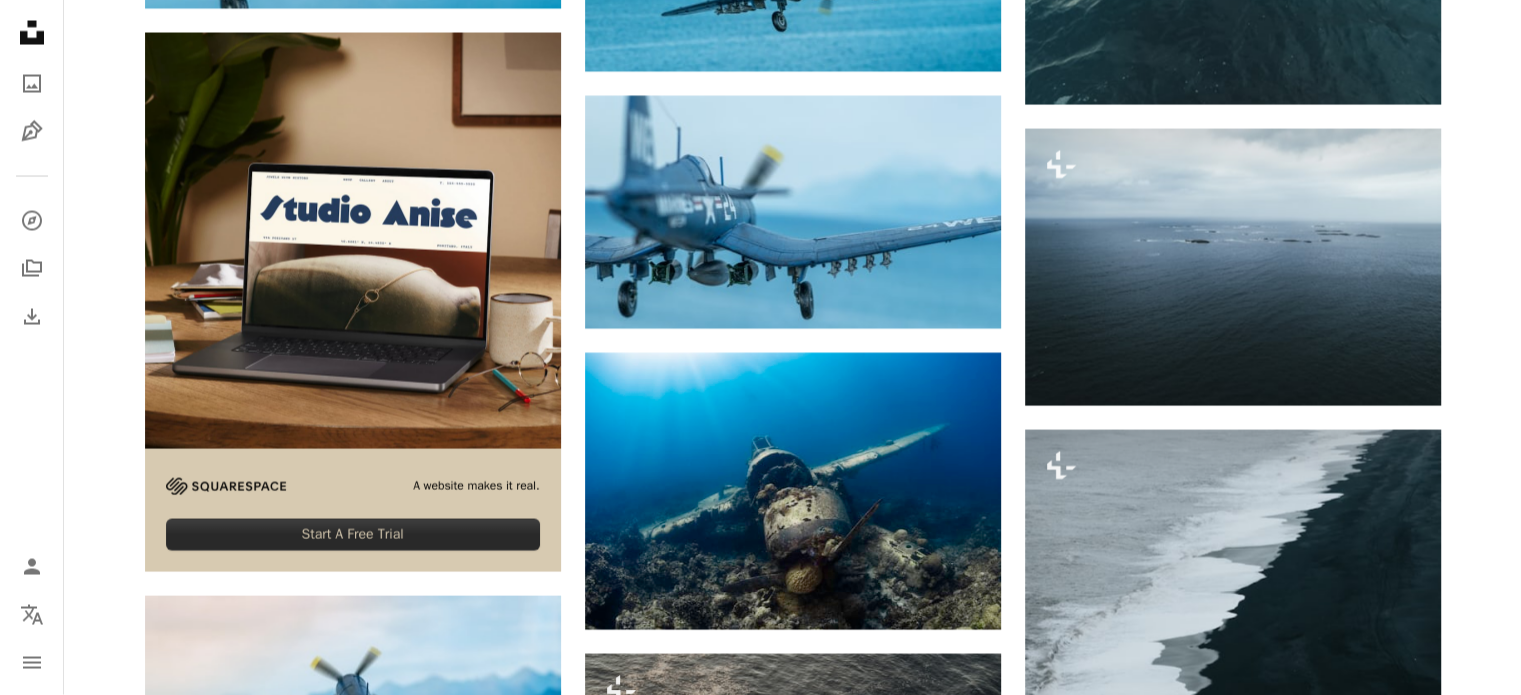 click on "Plus sign for Unsplash+ A heart A plus sign Getty Images Para  Unsplash+ A lock Descargar A heart A plus sign Europeana Arrow pointing down A heart A plus sign [PERSON_NAME] Disponible para contratación A checkmark inside of a circle Arrow pointing down Plus sign for Unsplash+ A heart A plus sign [PERSON_NAME] Para  Unsplash+ A lock Descargar A heart A plus sign [PERSON_NAME] Disponible para contratación A checkmark inside of a circle Arrow pointing down Plus sign for Unsplash+ A heart A plus sign Unsplash+ Community Para  Unsplash+ A lock Descargar A heart A plus sign [PERSON_NAME] Luge Arrow pointing down A heart A plus sign [PERSON_NAME] Luge Arrow pointing down A heart A plus sign [PERSON_NAME] Luge Arrow pointing down A heart A plus sign [PERSON_NAME] Luge Arrow pointing down –– ––– –––  –– ––– –  ––– –––  ––––  –   – –– –––  – – ––– –– –– –––– –– A website makes it real. Start A Free Trial A heart A plus sign [PERSON_NAME] Luge A heart Para" at bounding box center (792, 375) 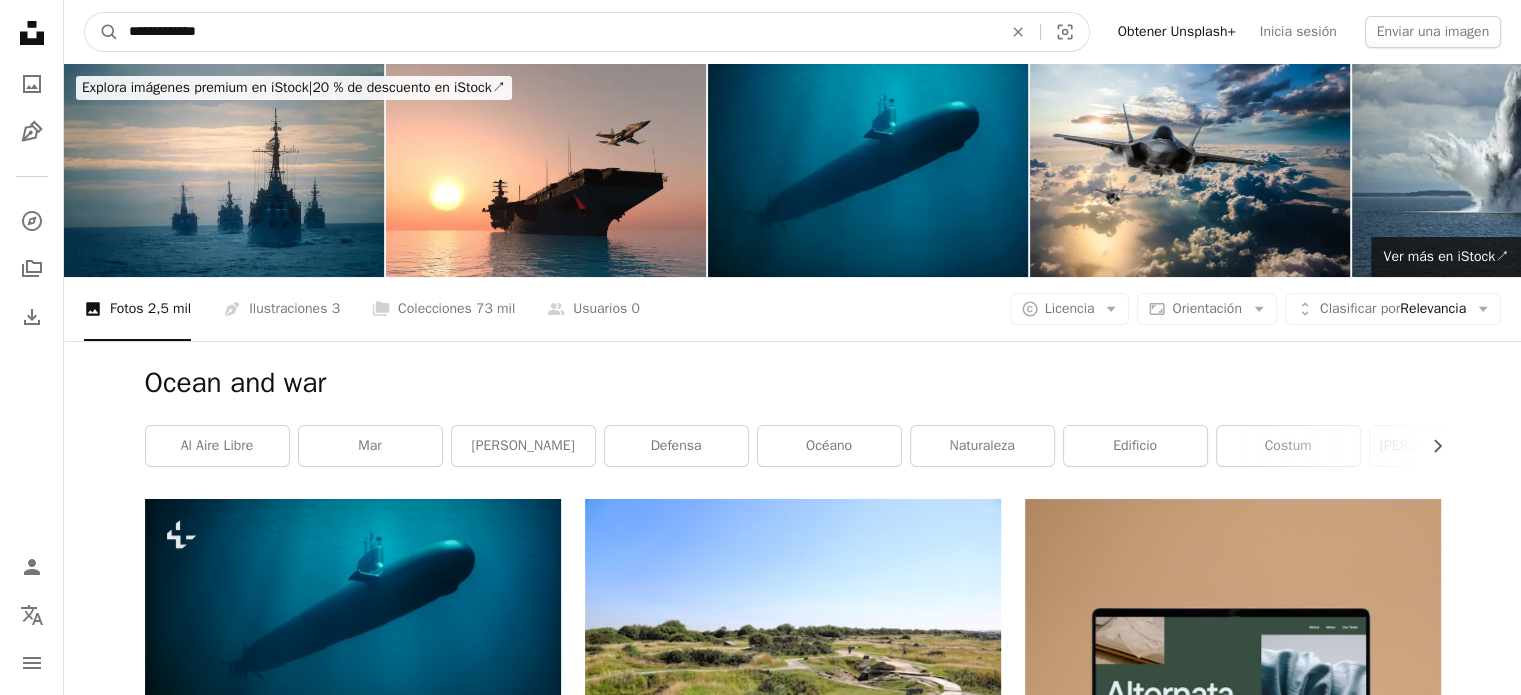 drag, startPoint x: 216, startPoint y: 18, endPoint x: 69, endPoint y: 16, distance: 147.01361 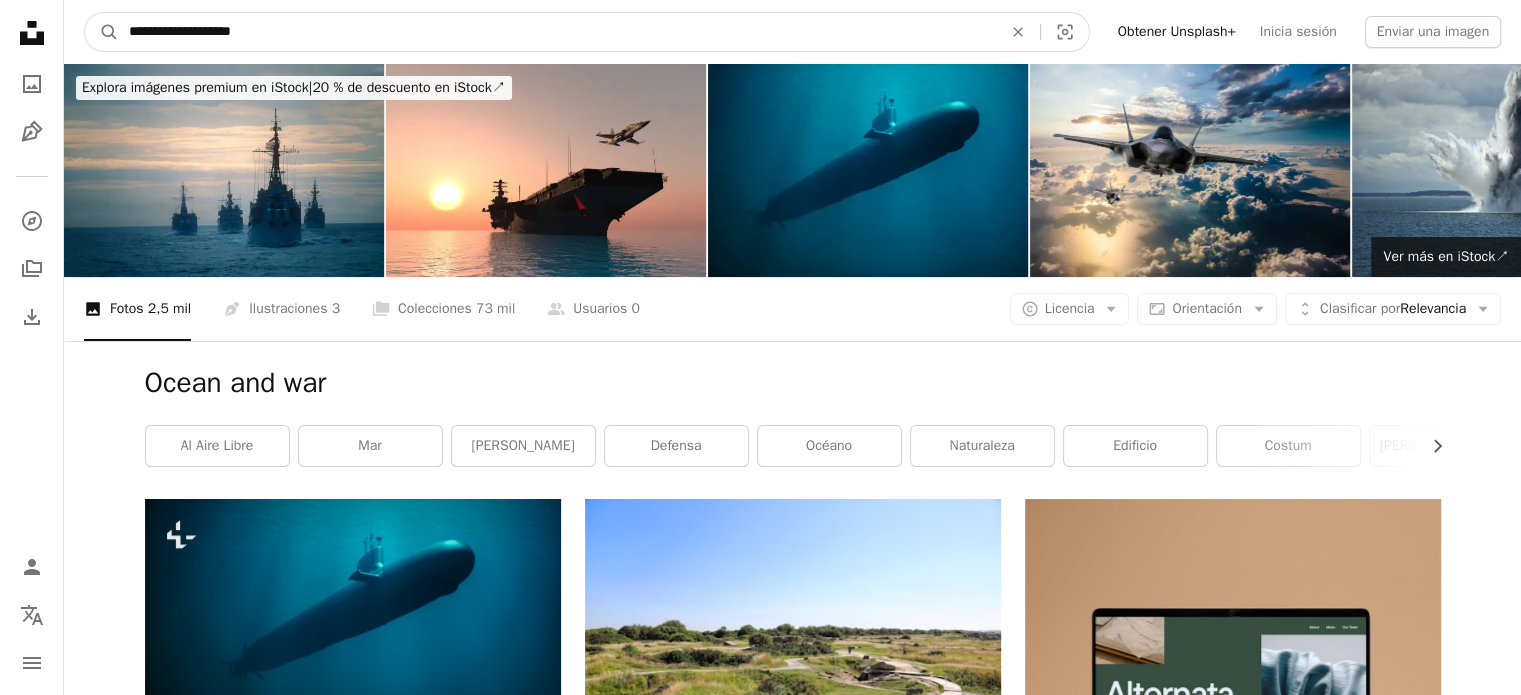 type on "**********" 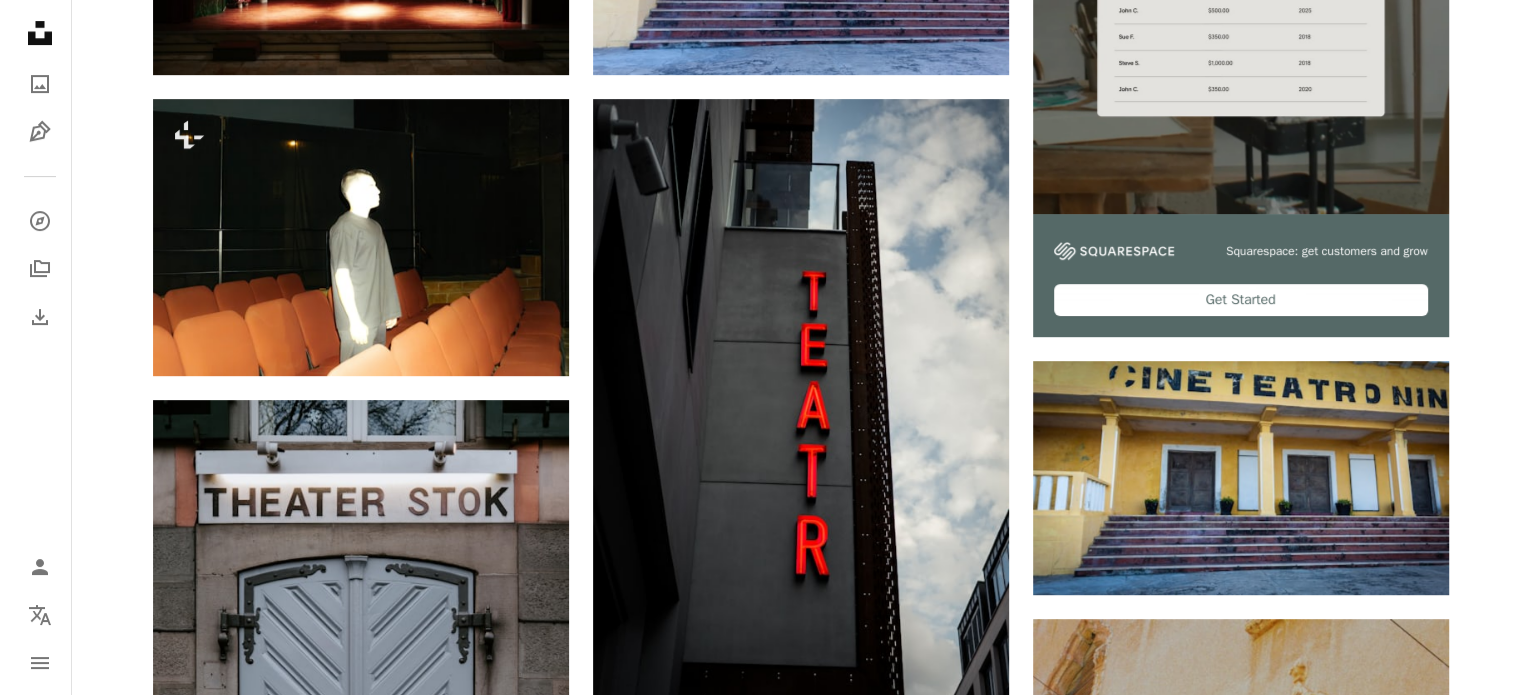 scroll, scrollTop: 700, scrollLeft: 0, axis: vertical 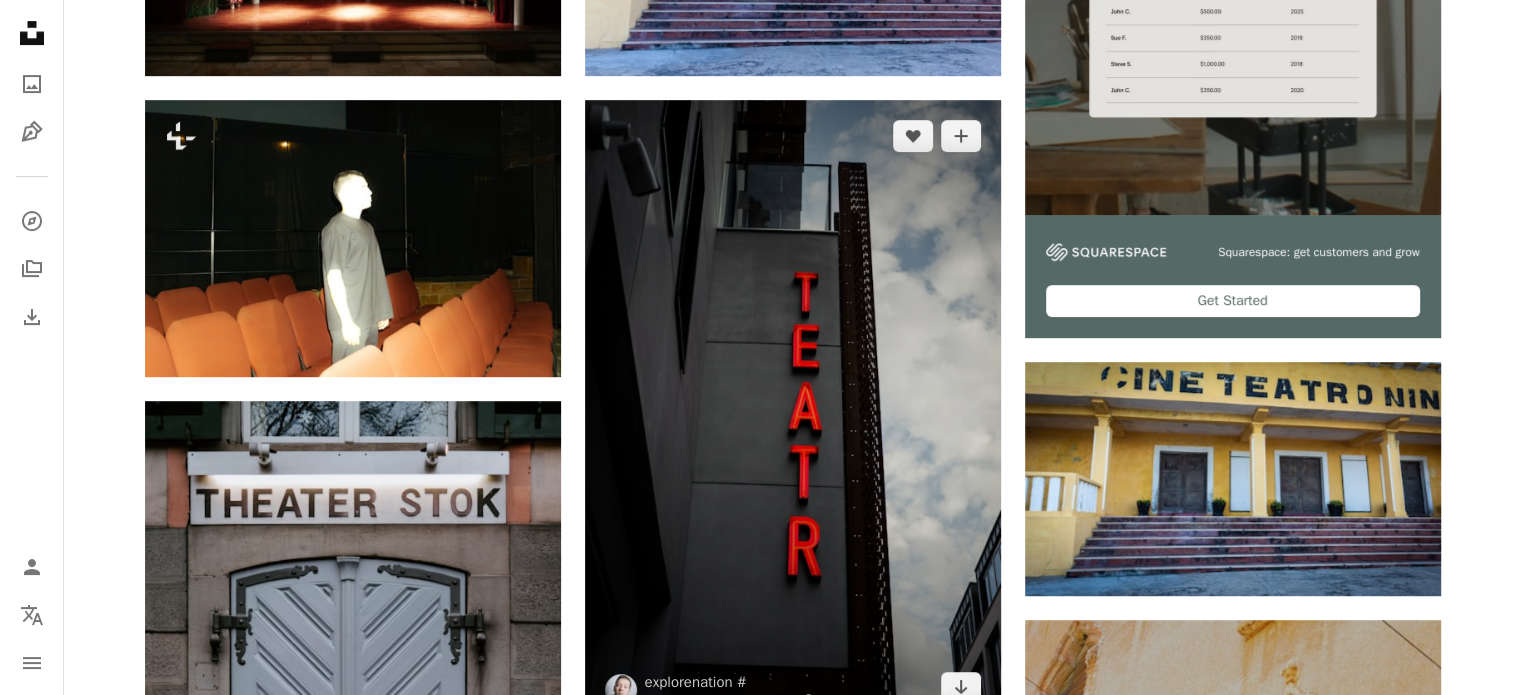 click at bounding box center (793, 411) 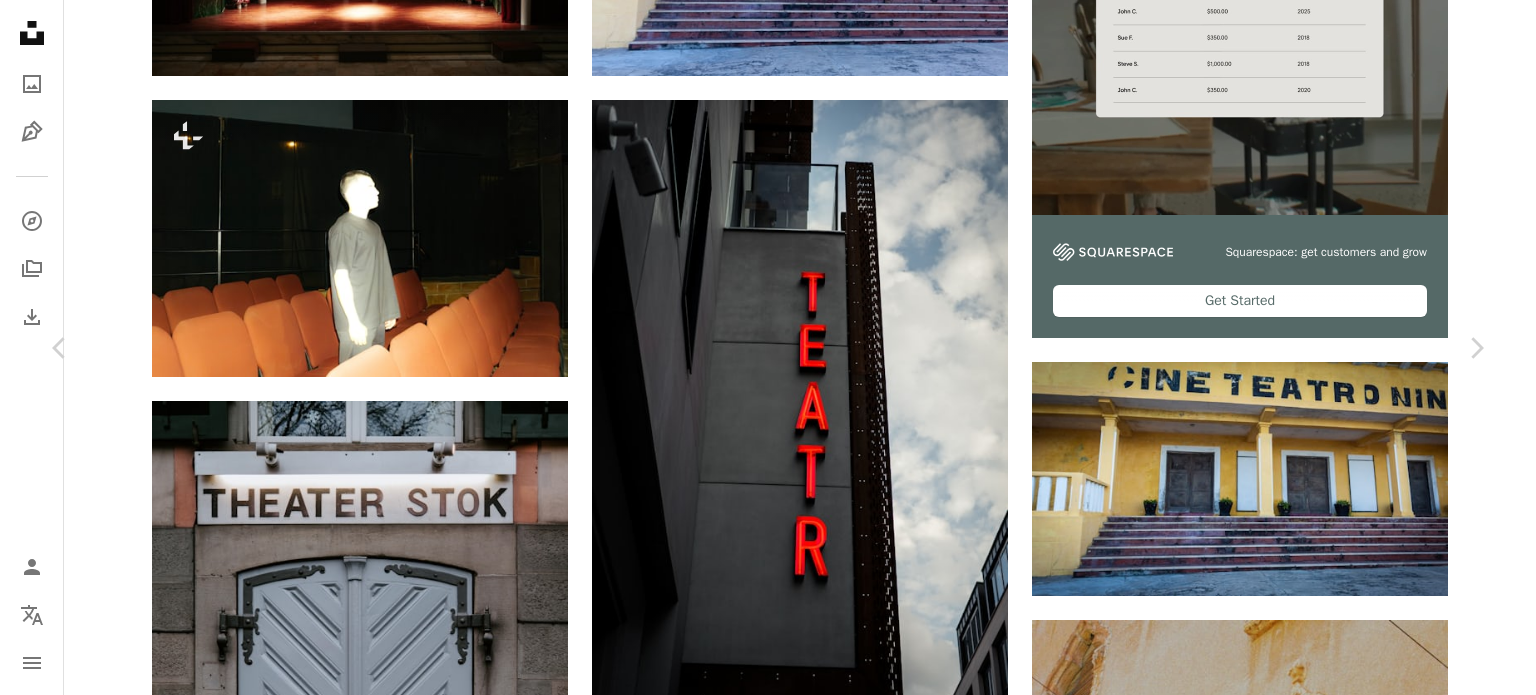 click on "Chevron down" 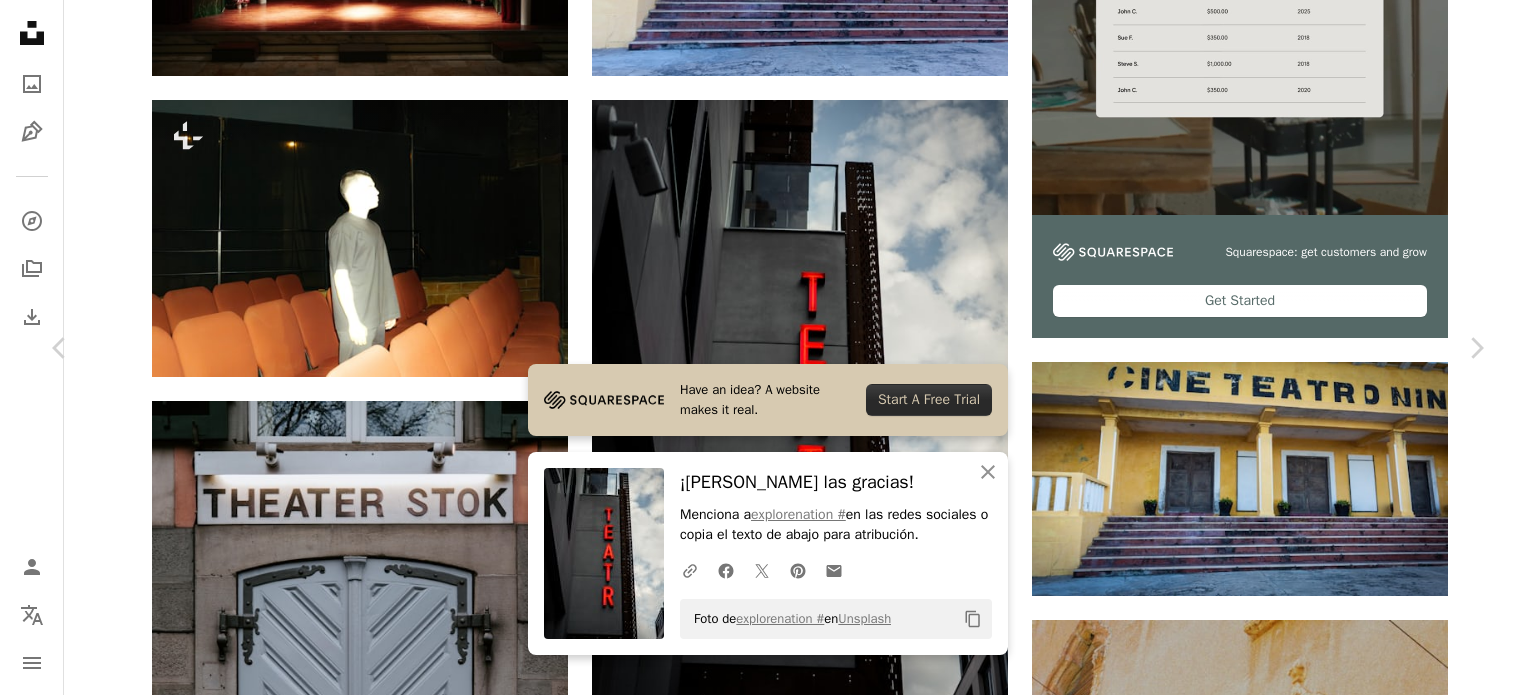 scroll, scrollTop: 1000, scrollLeft: 0, axis: vertical 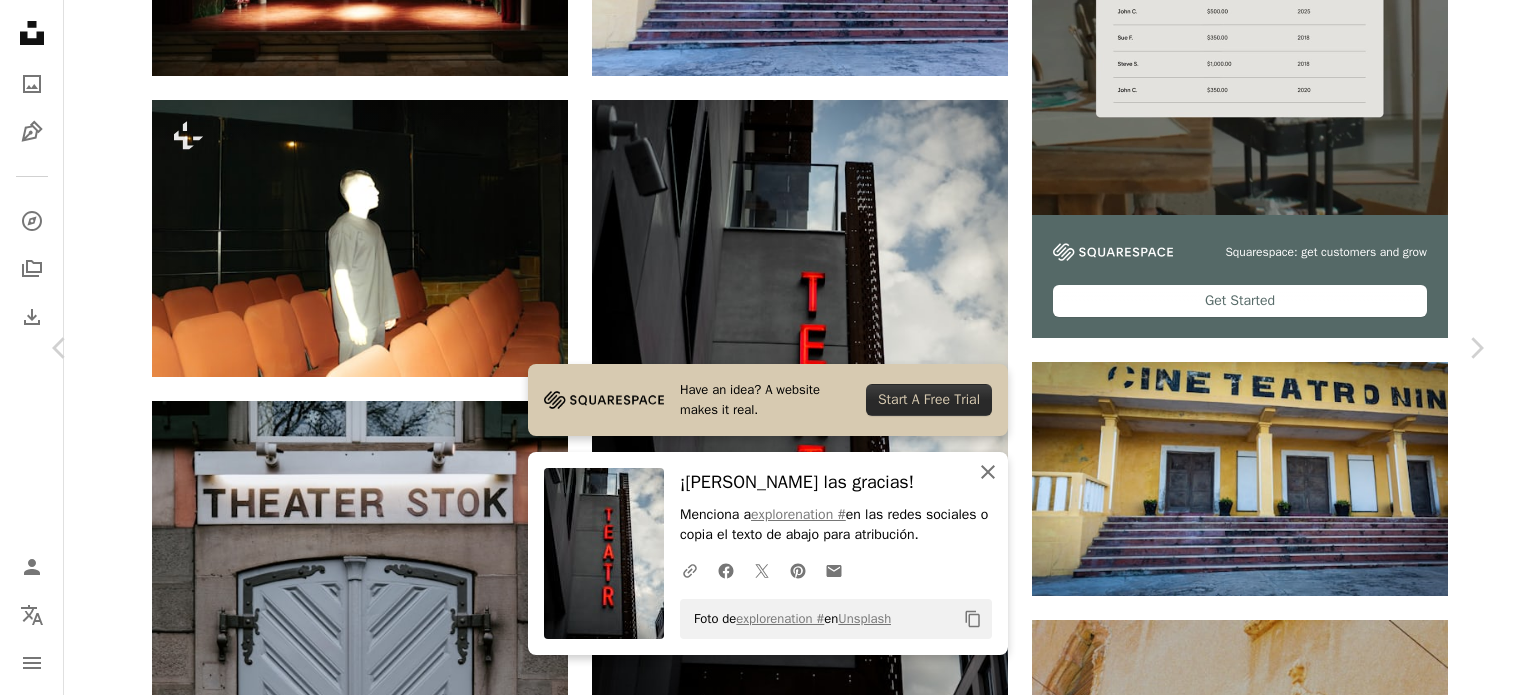 click on "An X shape" 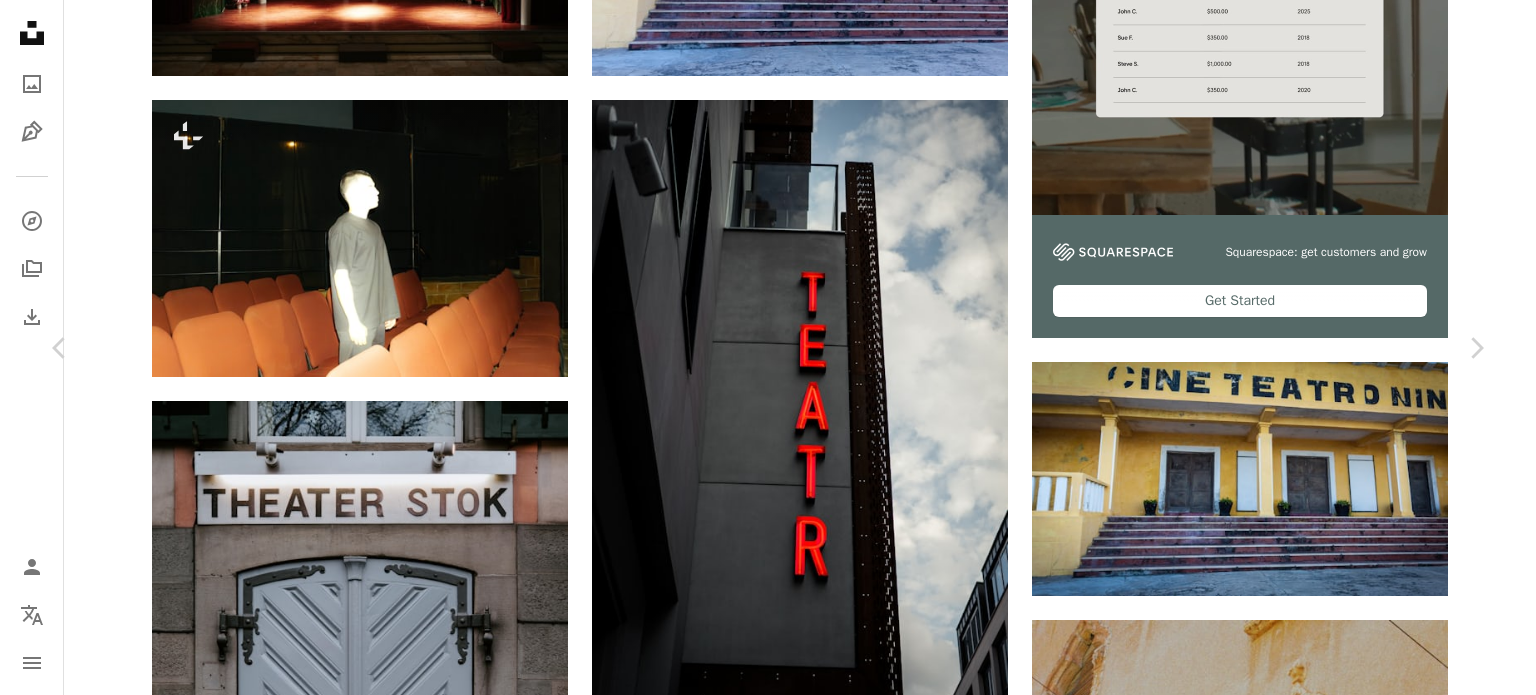 scroll, scrollTop: 6515, scrollLeft: 0, axis: vertical 